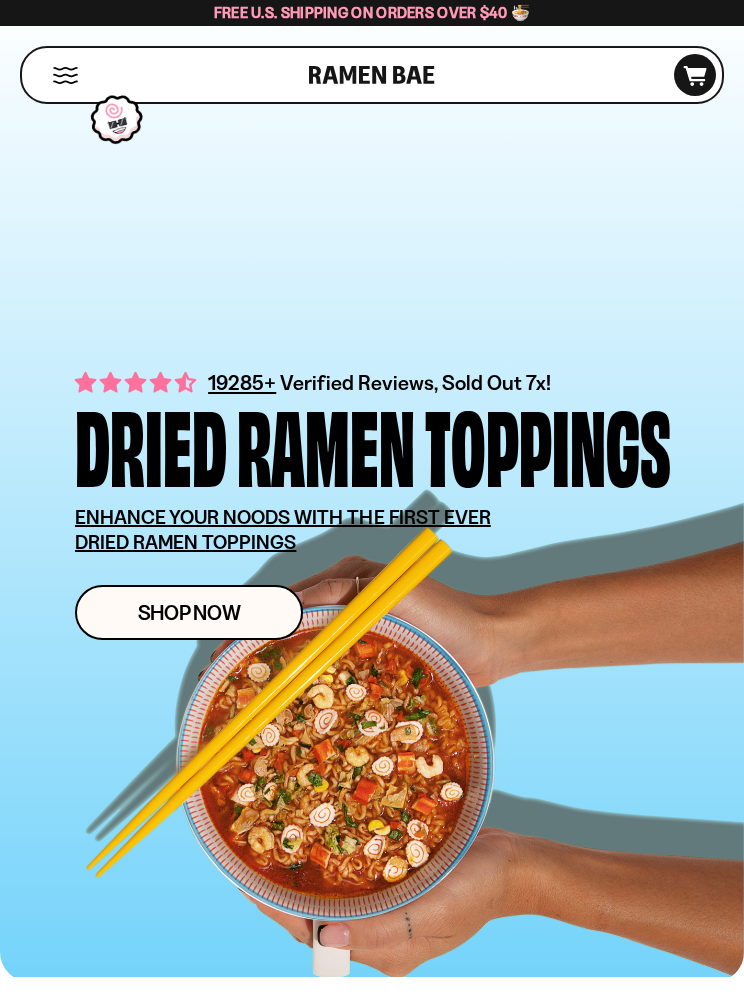 scroll, scrollTop: 0, scrollLeft: 0, axis: both 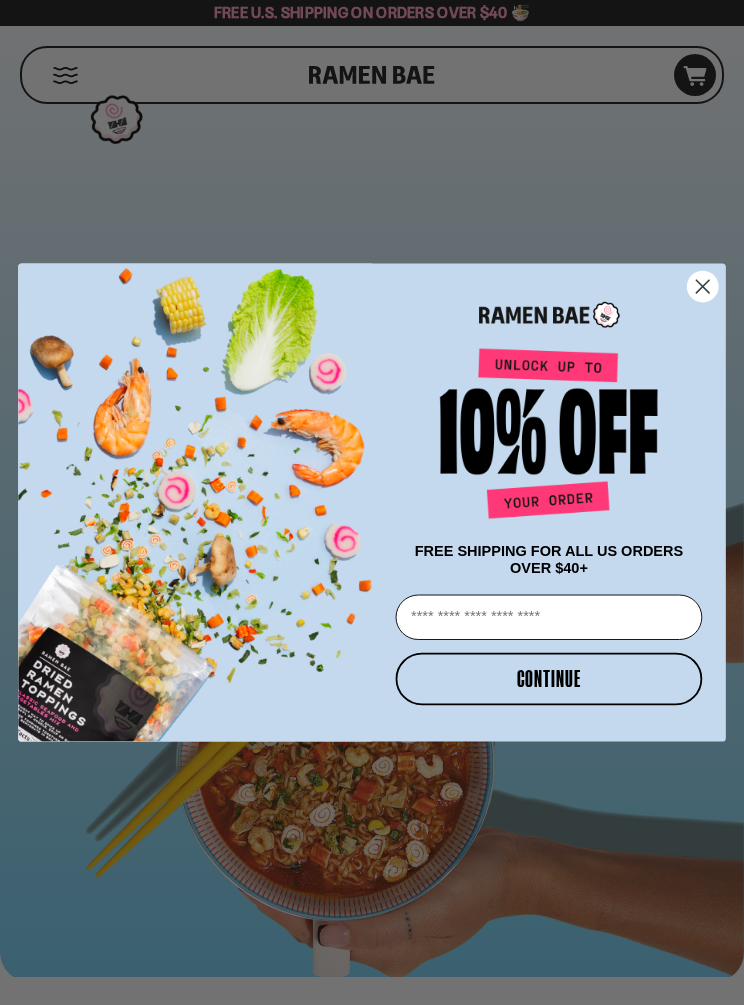 click 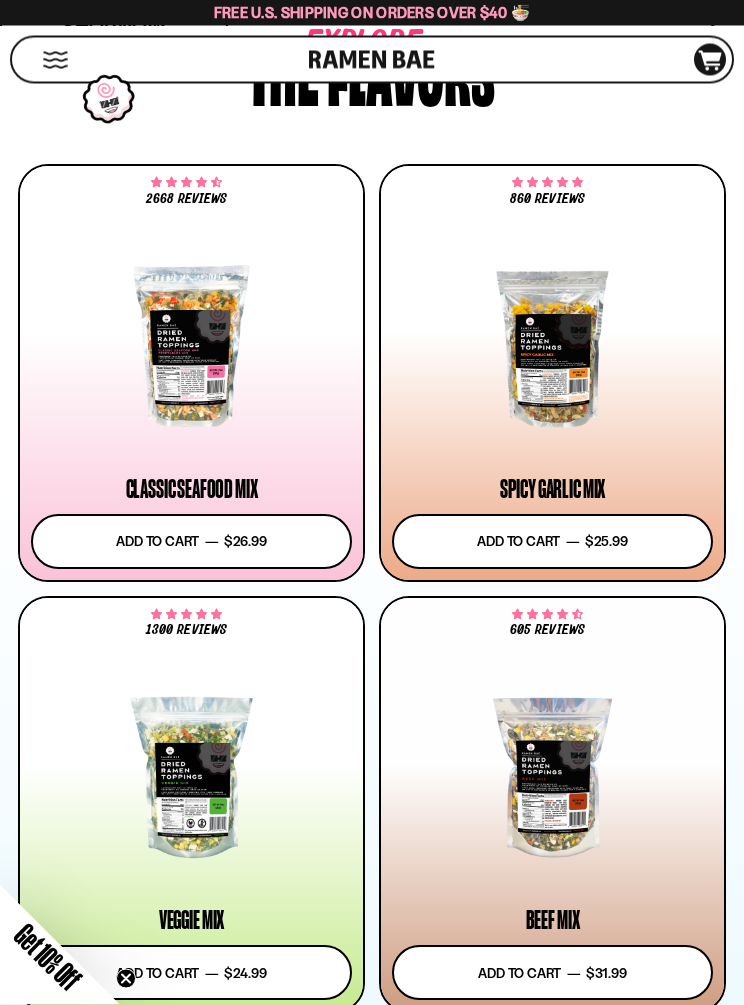 scroll, scrollTop: 1025, scrollLeft: 0, axis: vertical 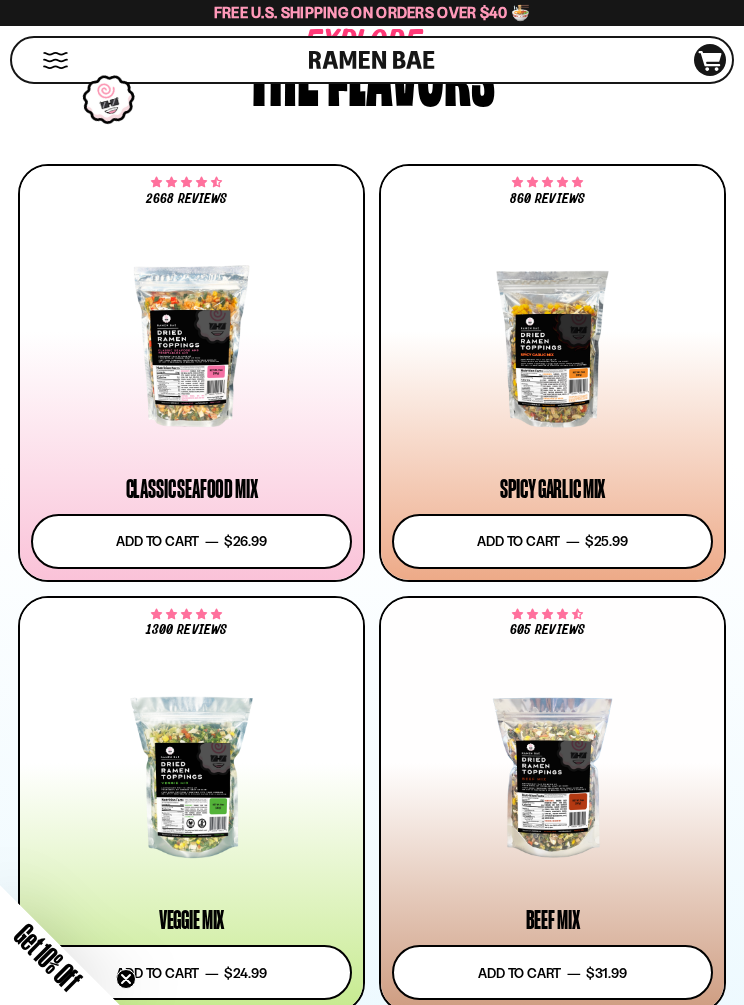 click at bounding box center [552, 346] 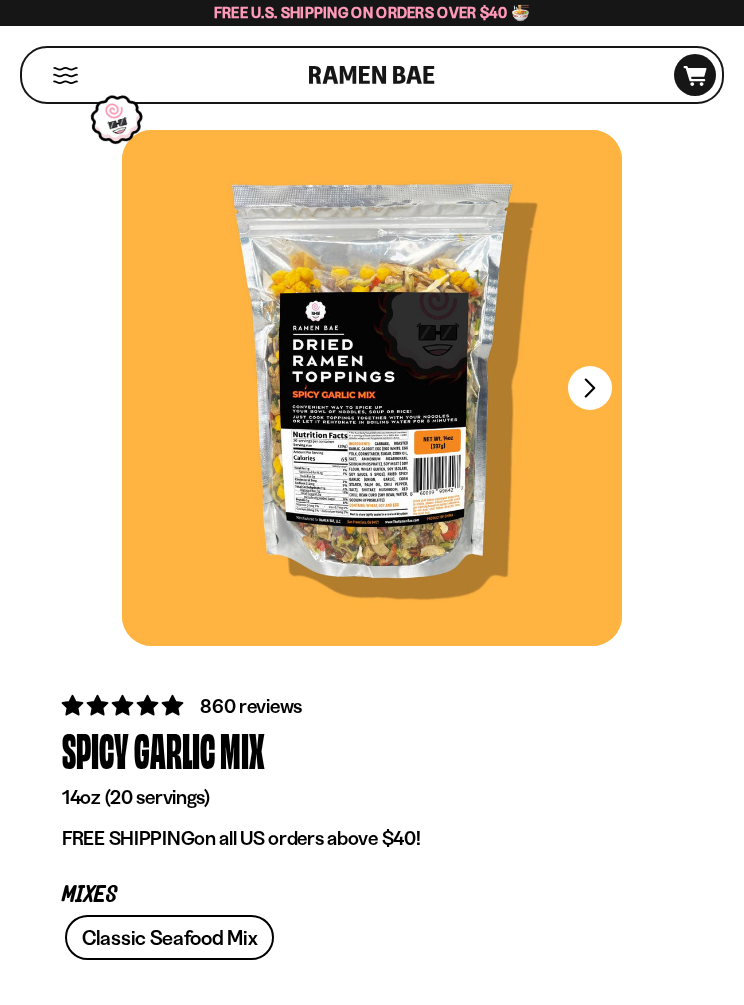scroll, scrollTop: 0, scrollLeft: 0, axis: both 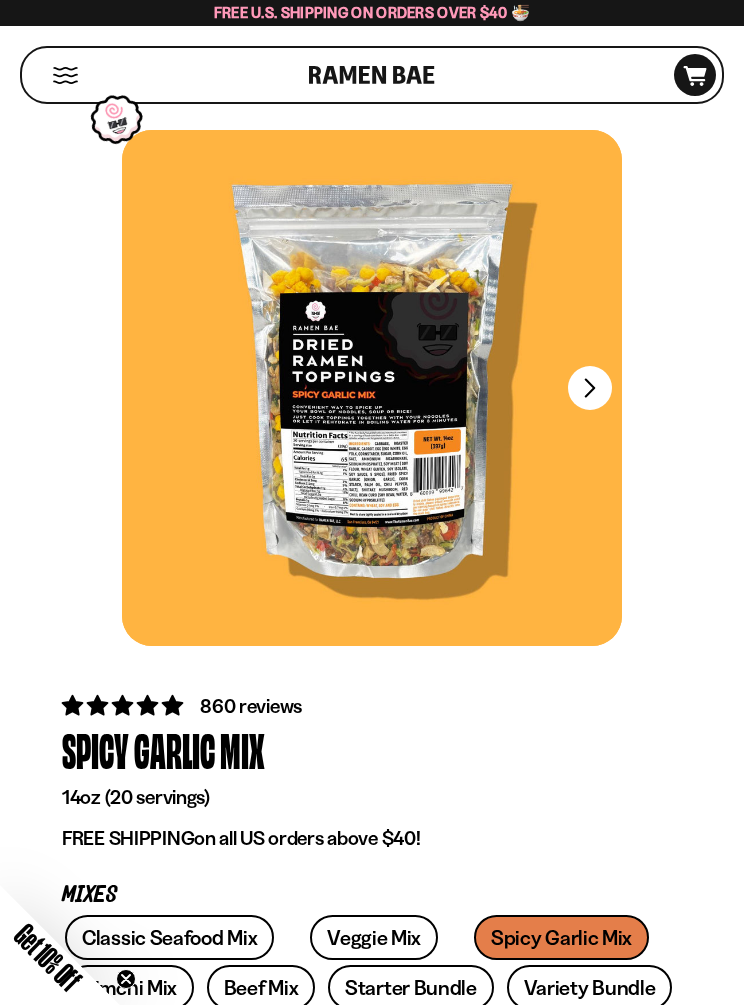 click on "FADCB6FD-DFAB-4417-9F21-029242090B77" at bounding box center (590, 388) 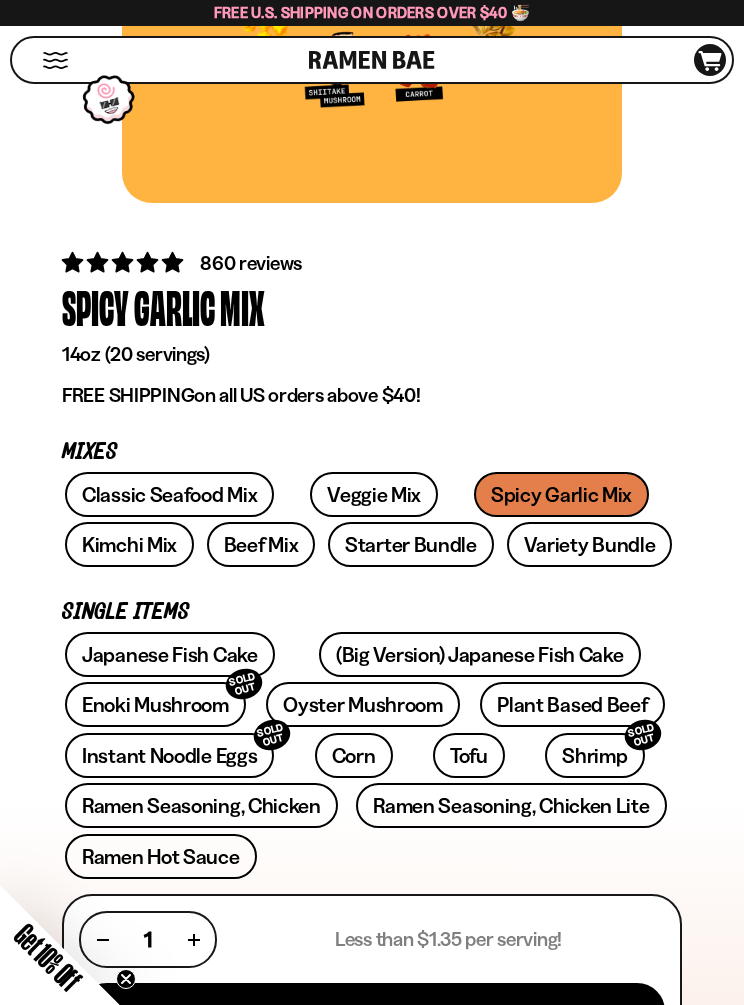scroll, scrollTop: 445, scrollLeft: 0, axis: vertical 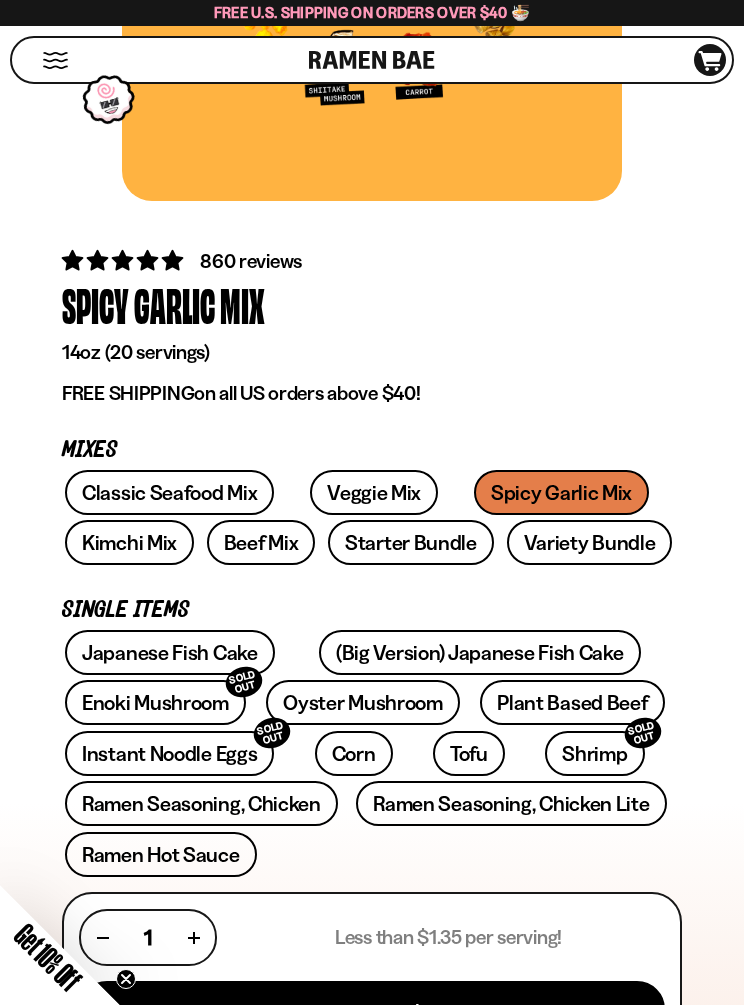 click on "Variety Bundle" at bounding box center (590, 542) 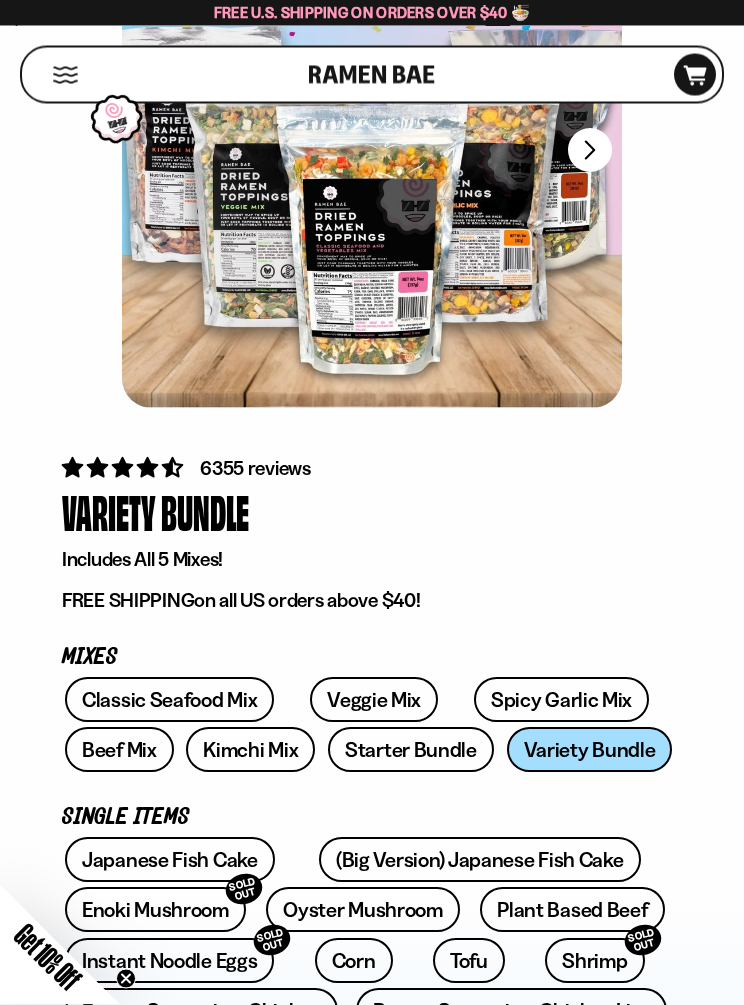 scroll, scrollTop: 234, scrollLeft: 0, axis: vertical 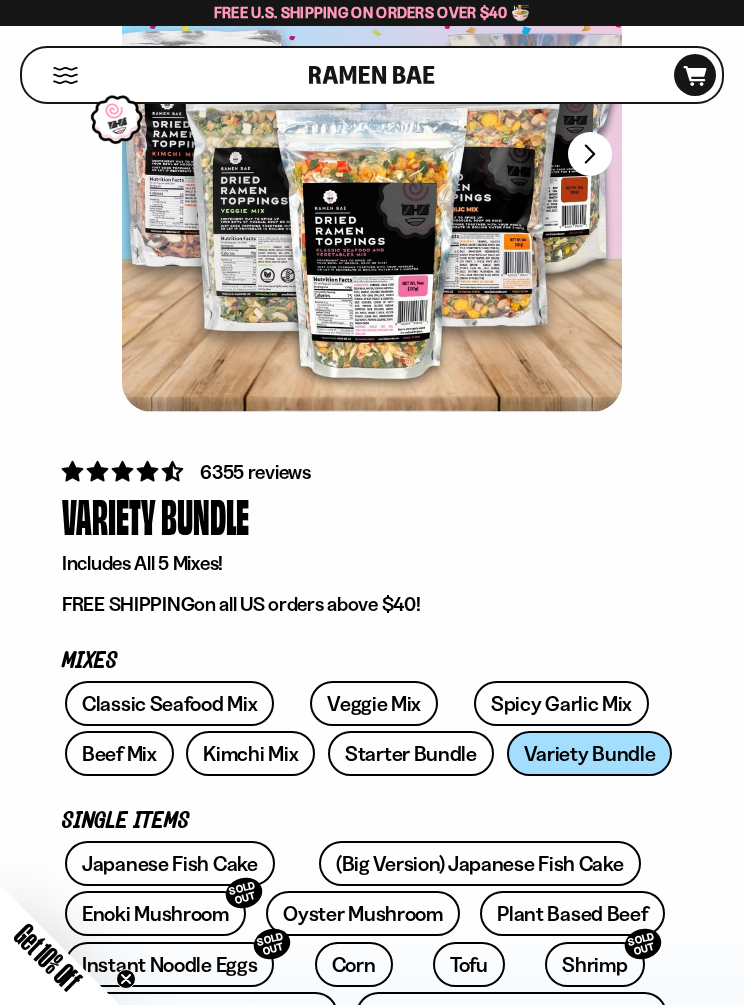 click on "Spicy Garlic Mix" at bounding box center [561, 703] 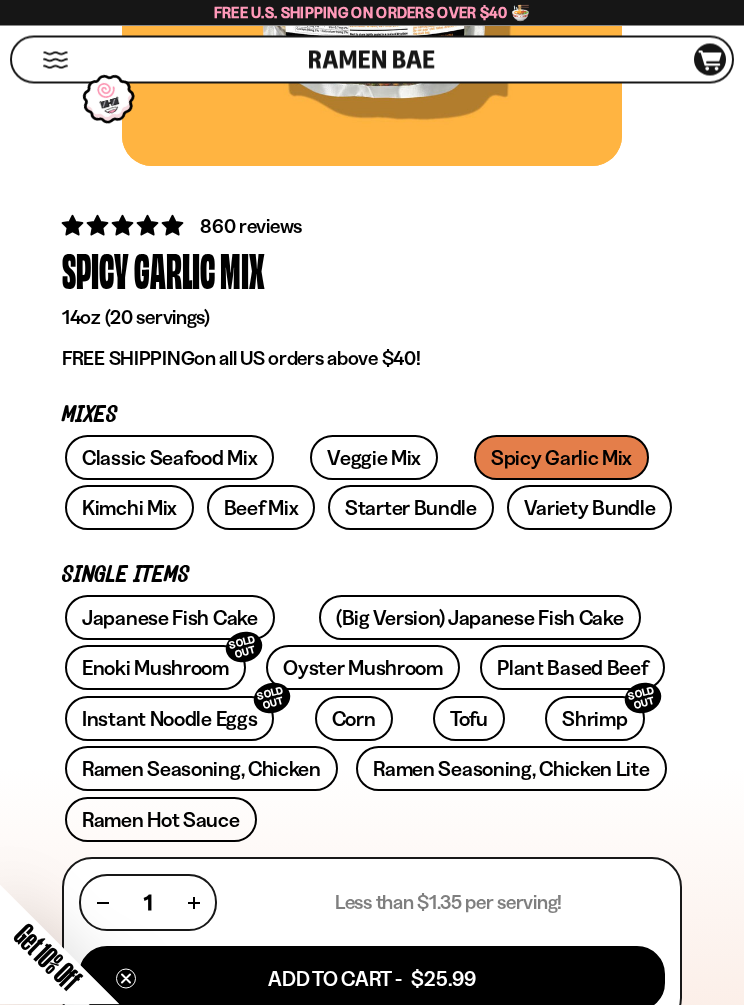 scroll, scrollTop: 537, scrollLeft: 0, axis: vertical 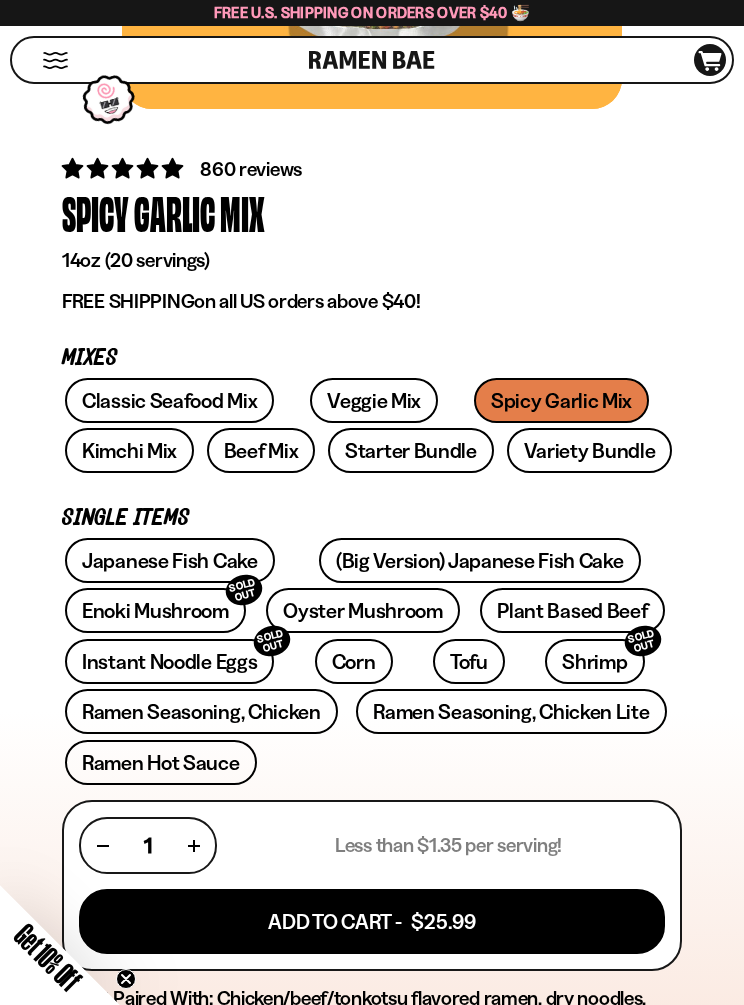click on "Add To Cart -
$25.99" at bounding box center [372, 921] 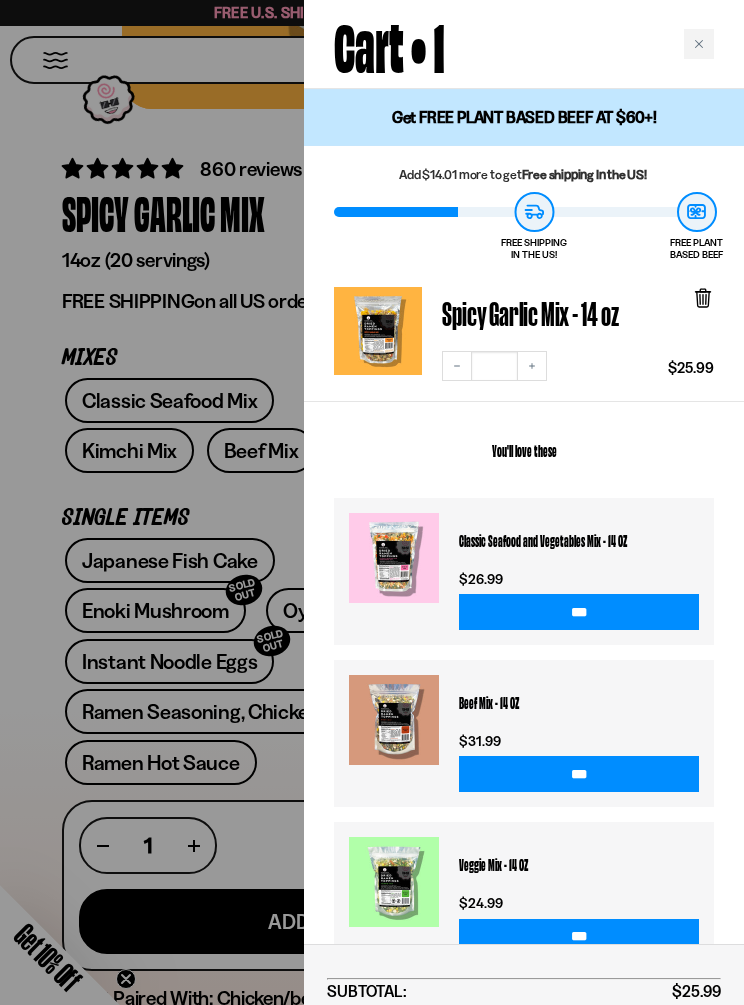 click at bounding box center [699, 44] 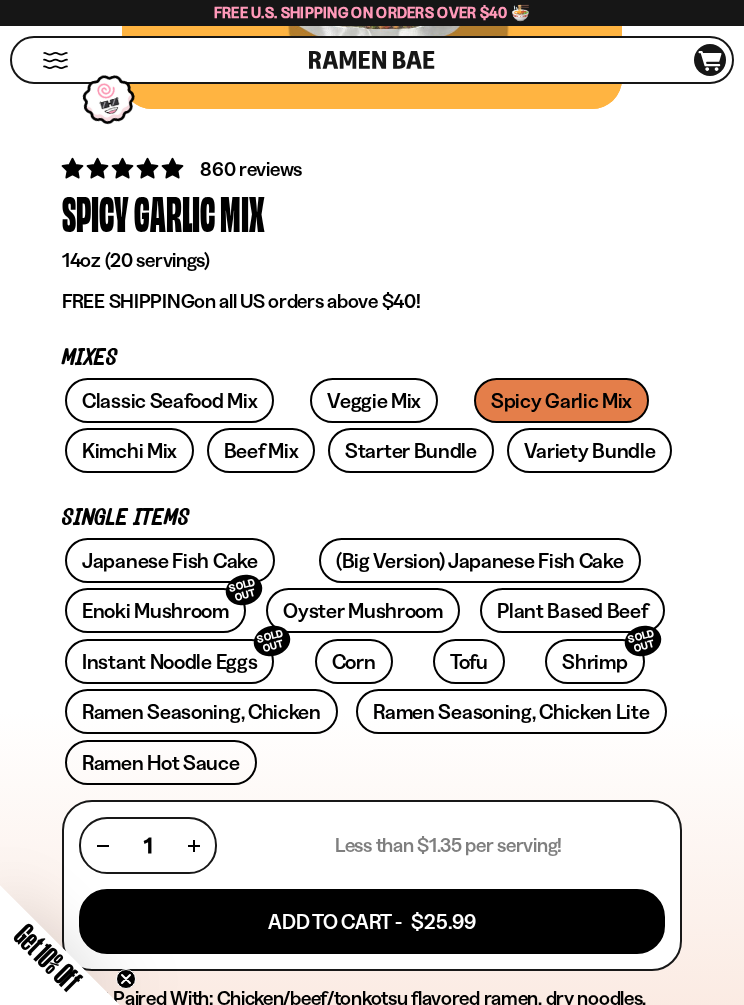 click on "Beef Mix" at bounding box center (261, 450) 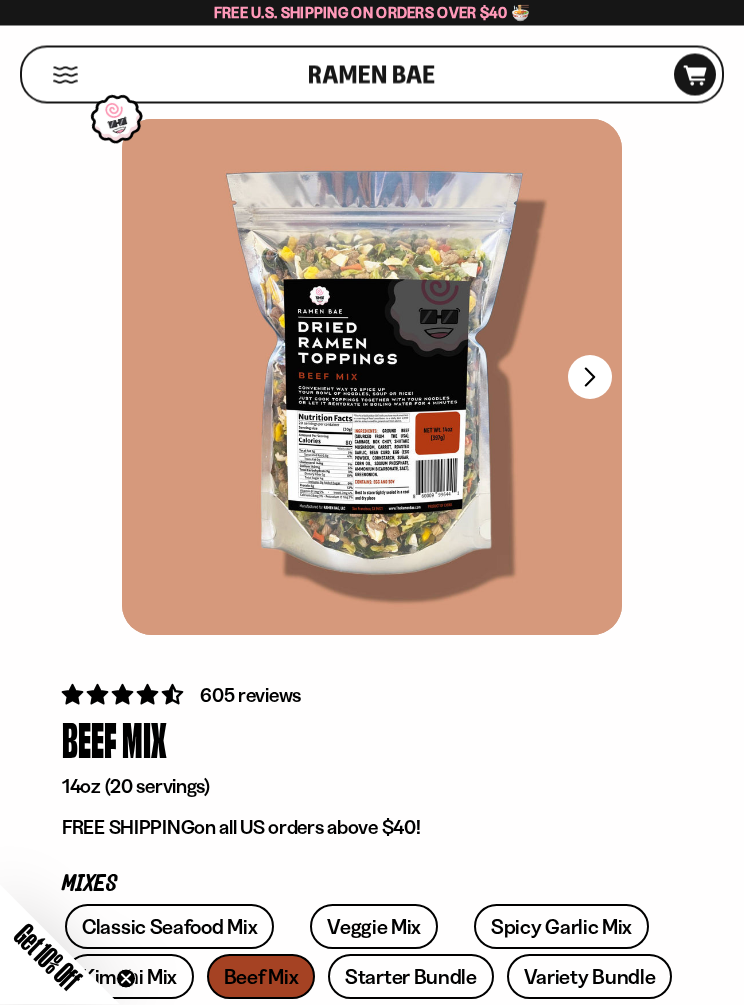 scroll, scrollTop: 0, scrollLeft: 0, axis: both 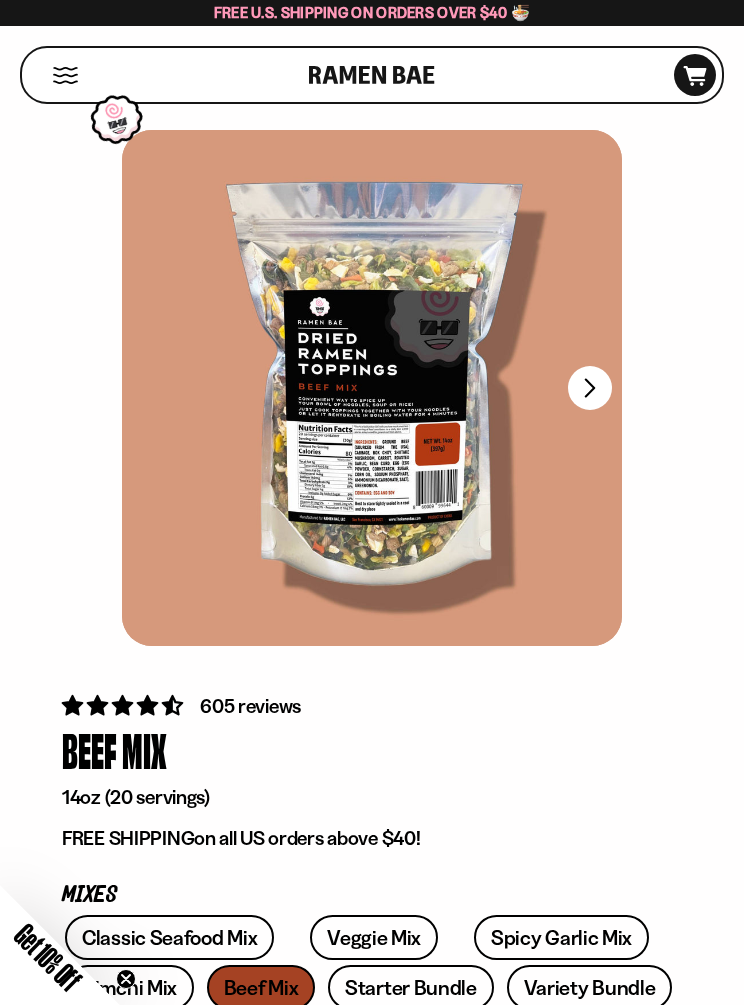 click on "FADCB6FD-DFAB-4417-9F21-029242090B77" at bounding box center (590, 388) 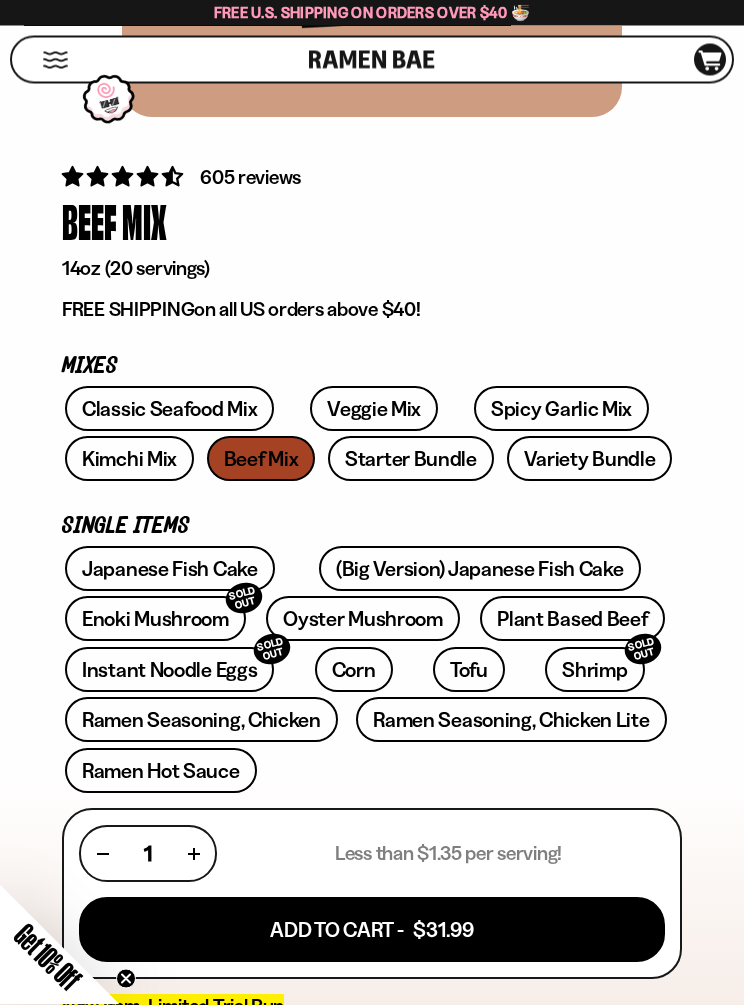 scroll, scrollTop: 529, scrollLeft: 0, axis: vertical 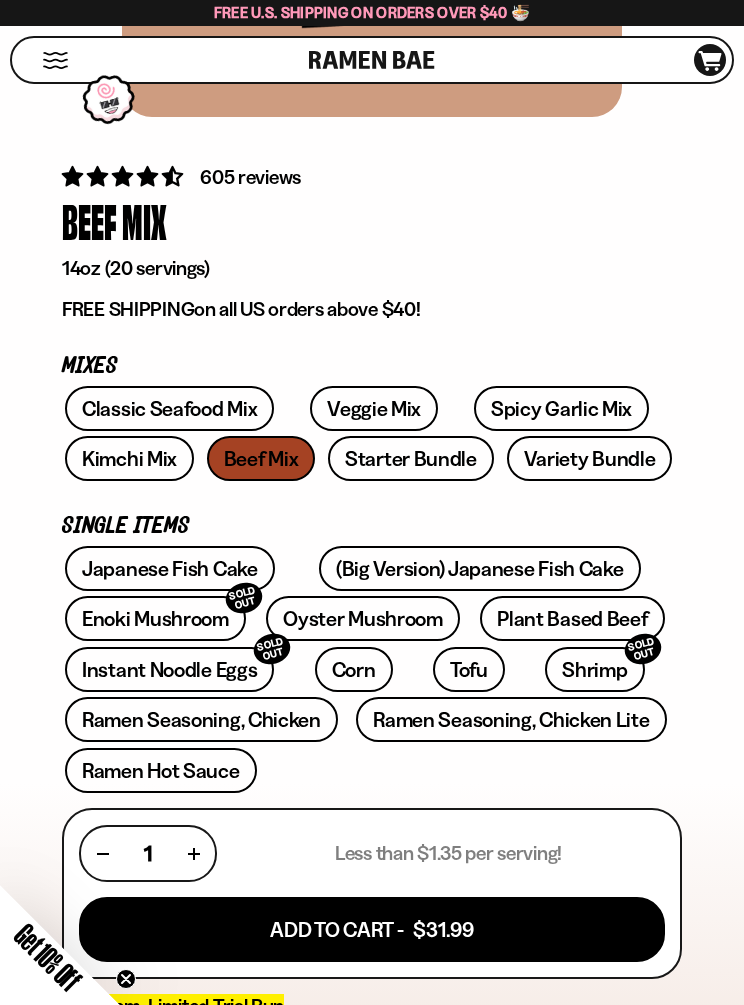 click on "Oyster Mushroom" at bounding box center [363, 618] 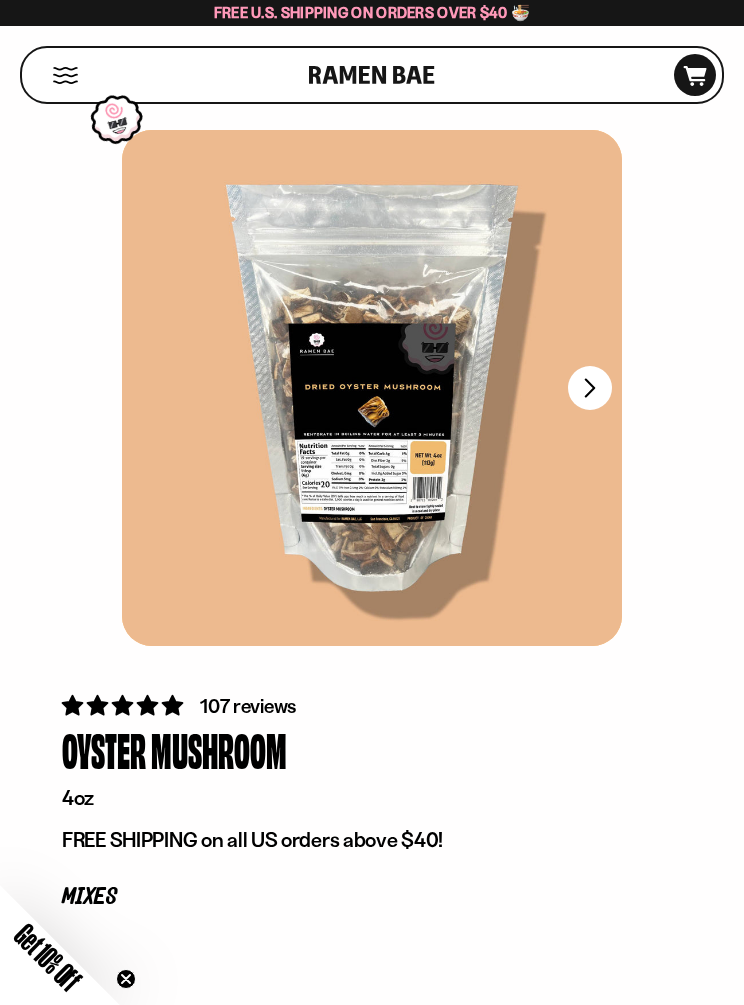 scroll, scrollTop: 0, scrollLeft: 0, axis: both 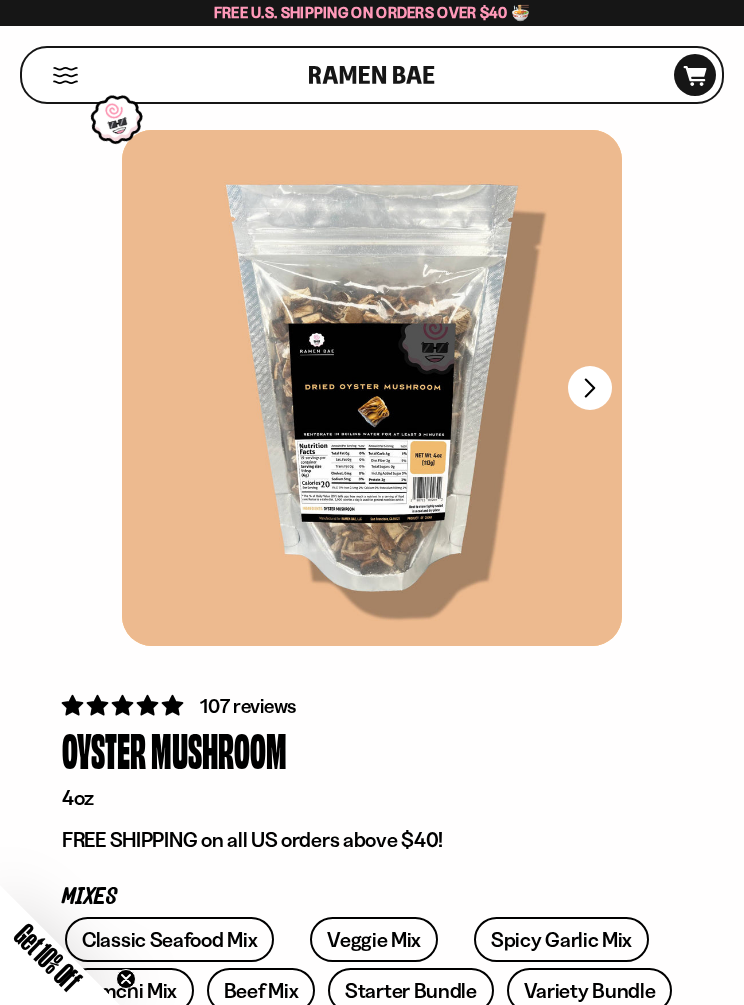 click on "FADCB6FD-DFAB-4417-9F21-029242090B77" at bounding box center (590, 388) 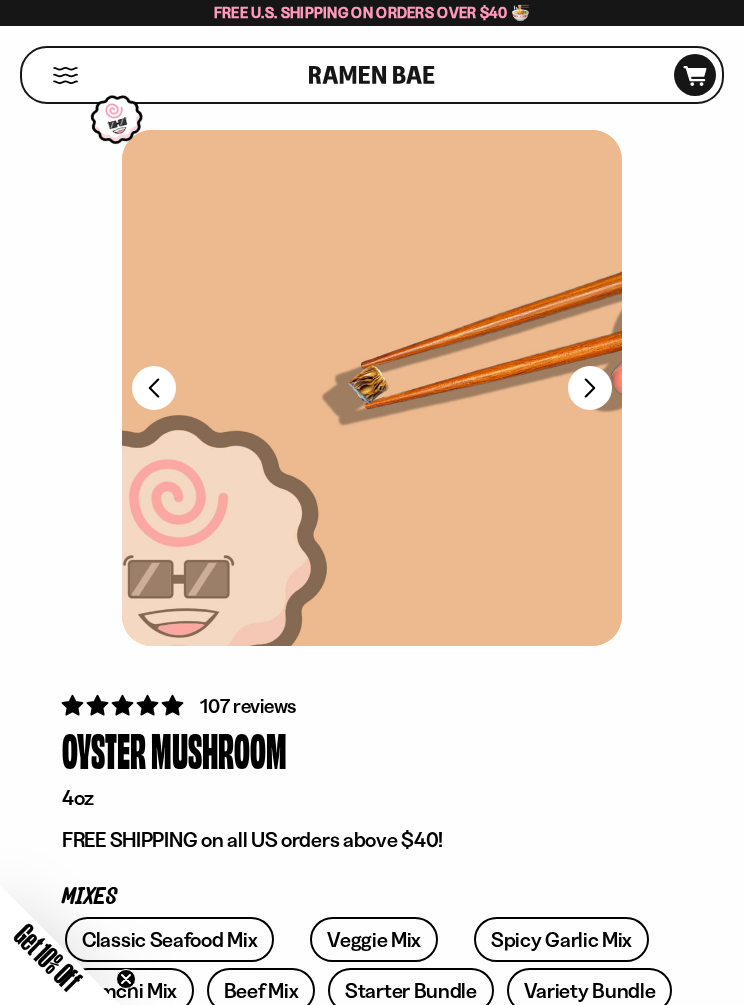 click at bounding box center [372, 388] 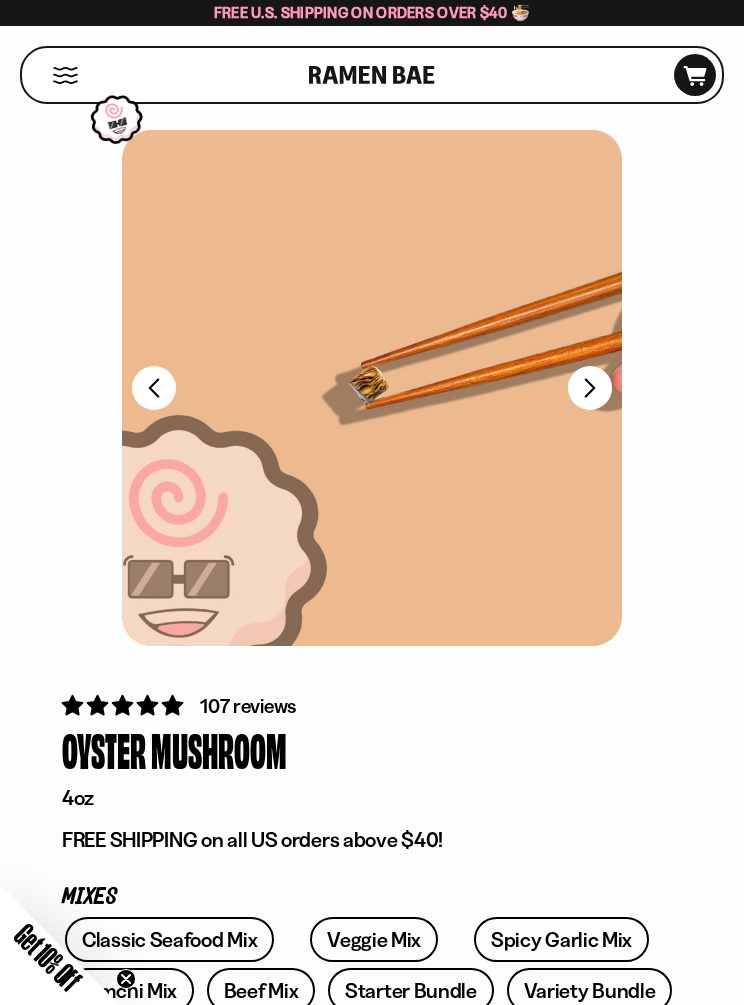click on "FADCB6FD-DFAB-4417-9F21-029242090B77" at bounding box center [590, 388] 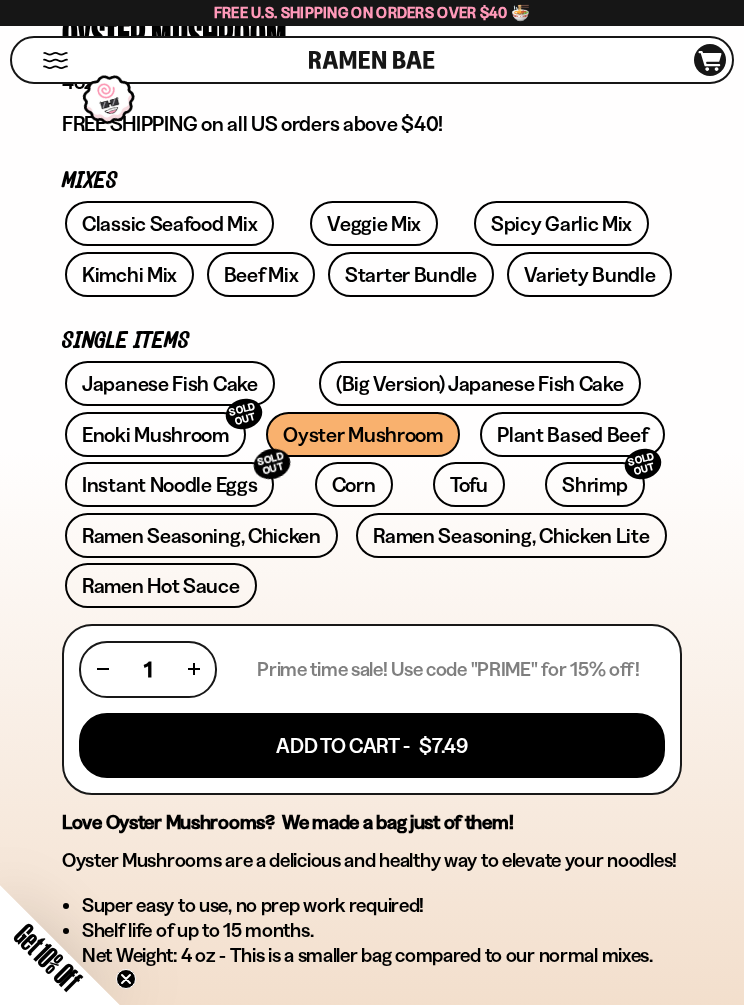 scroll, scrollTop: 709, scrollLeft: 0, axis: vertical 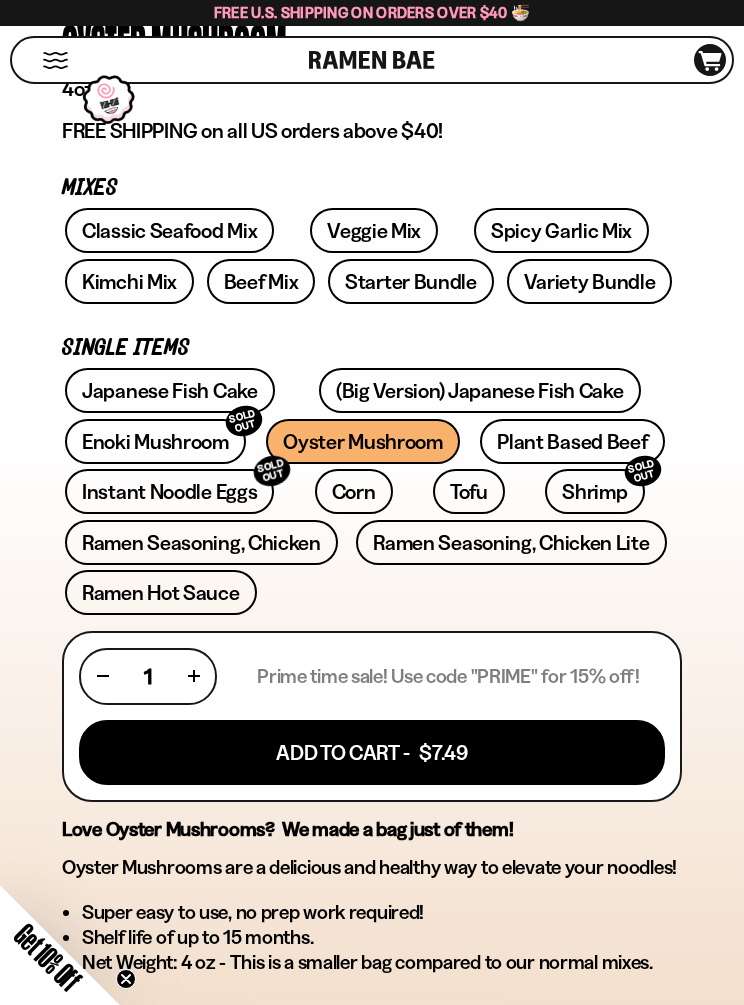 click on "Add To Cart -
$7.49" at bounding box center (372, 752) 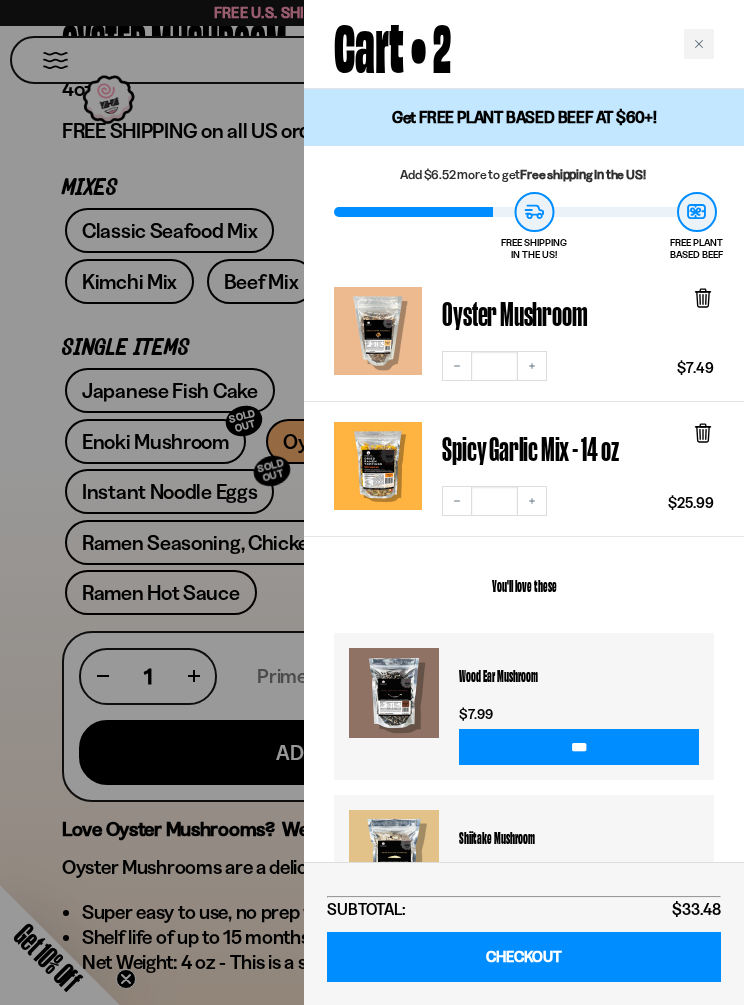 click at bounding box center [699, 44] 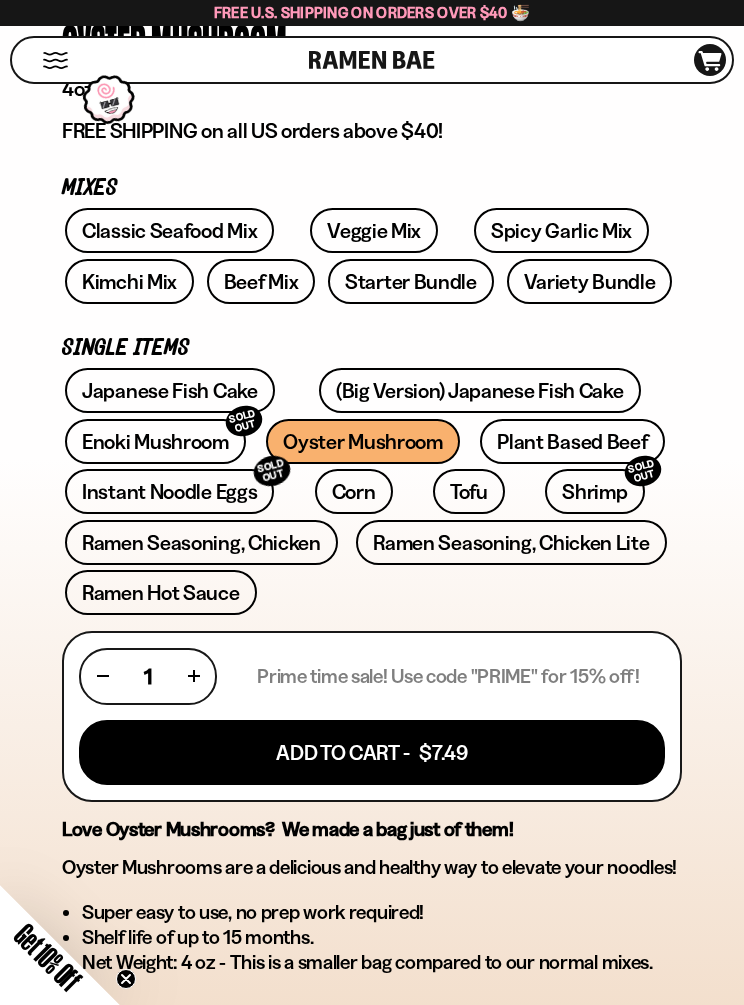 click on "Enoki Mushroom
SOLD OUT" at bounding box center (155, 441) 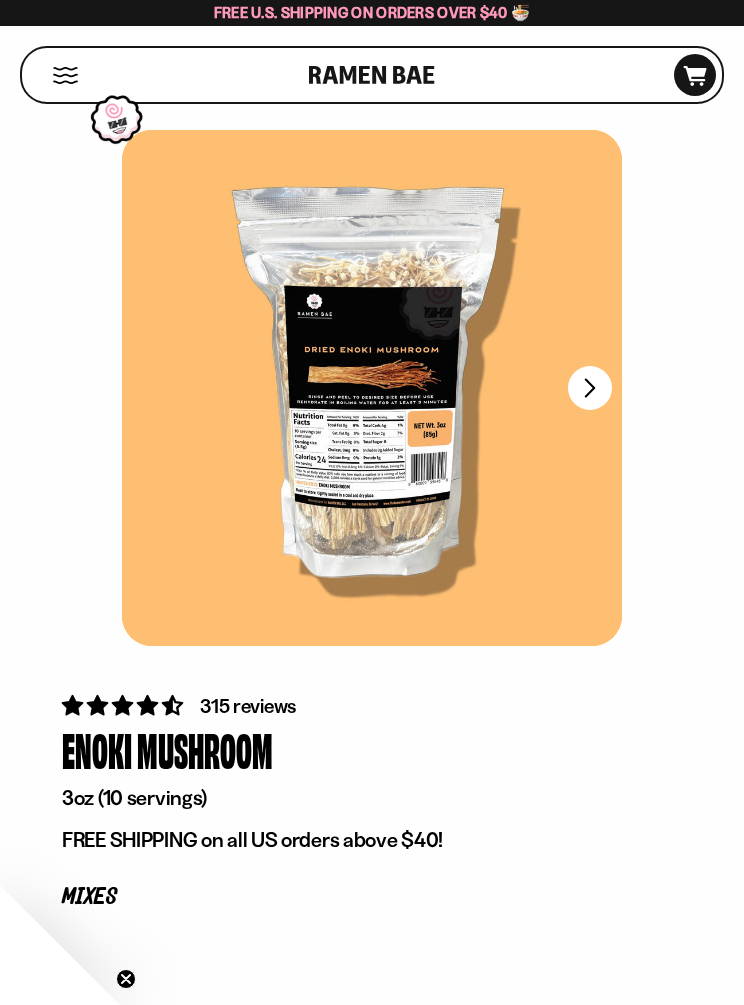 scroll, scrollTop: 0, scrollLeft: 0, axis: both 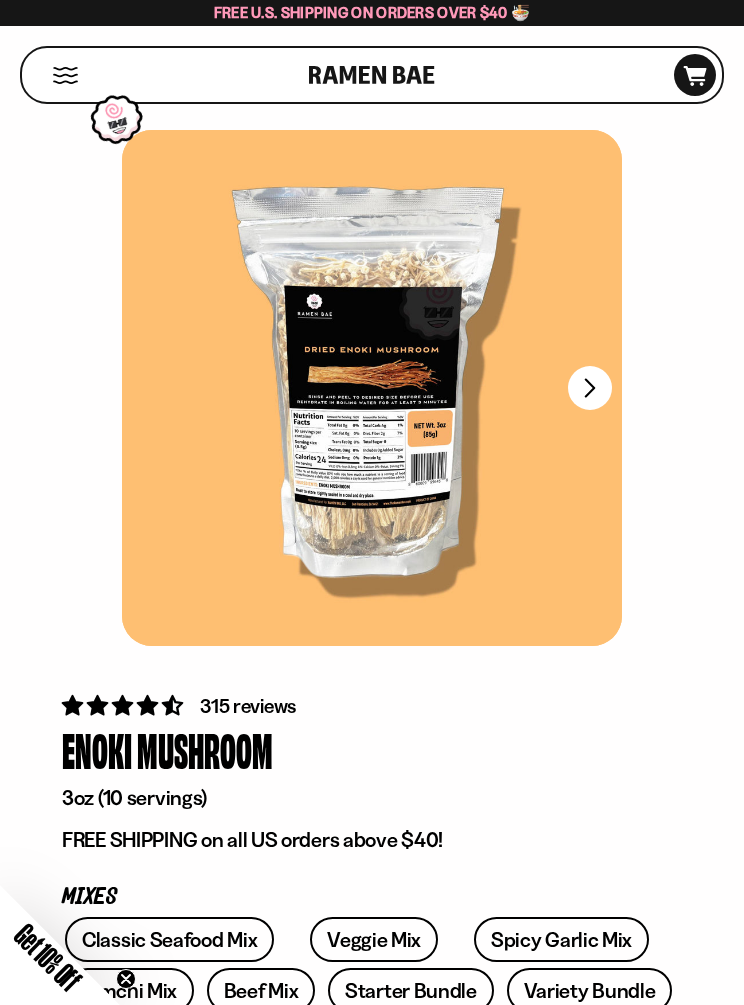 click on "FADCB6FD-DFAB-4417-9F21-029242090B77" at bounding box center [590, 388] 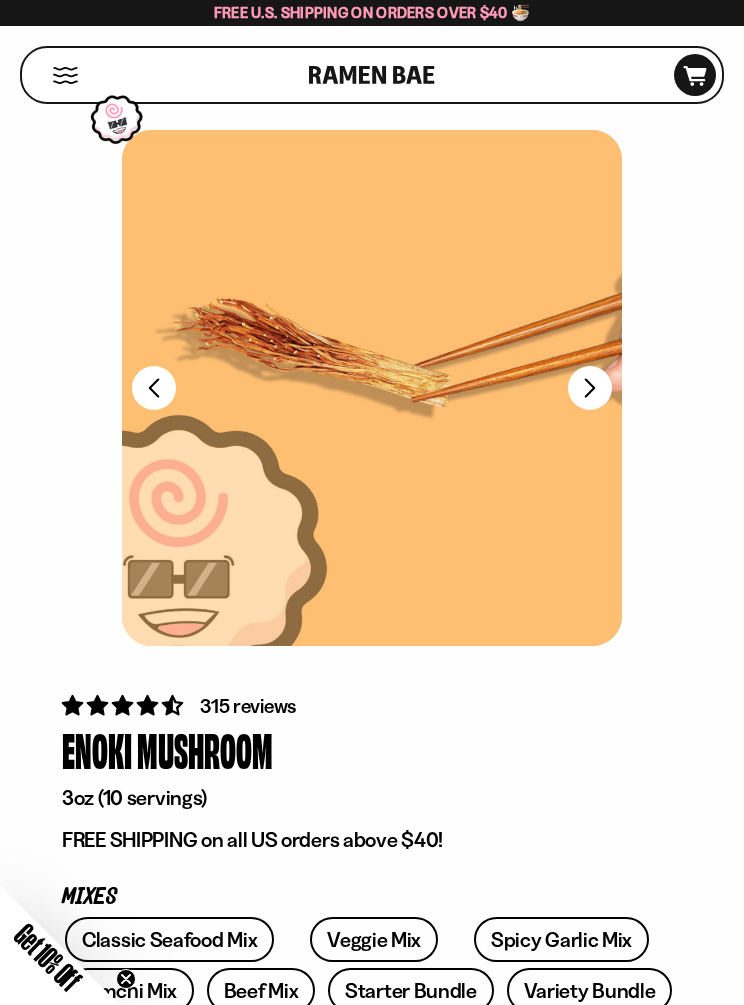 click on "FADCB6FD-DFAB-4417-9F21-029242090B77" at bounding box center (590, 388) 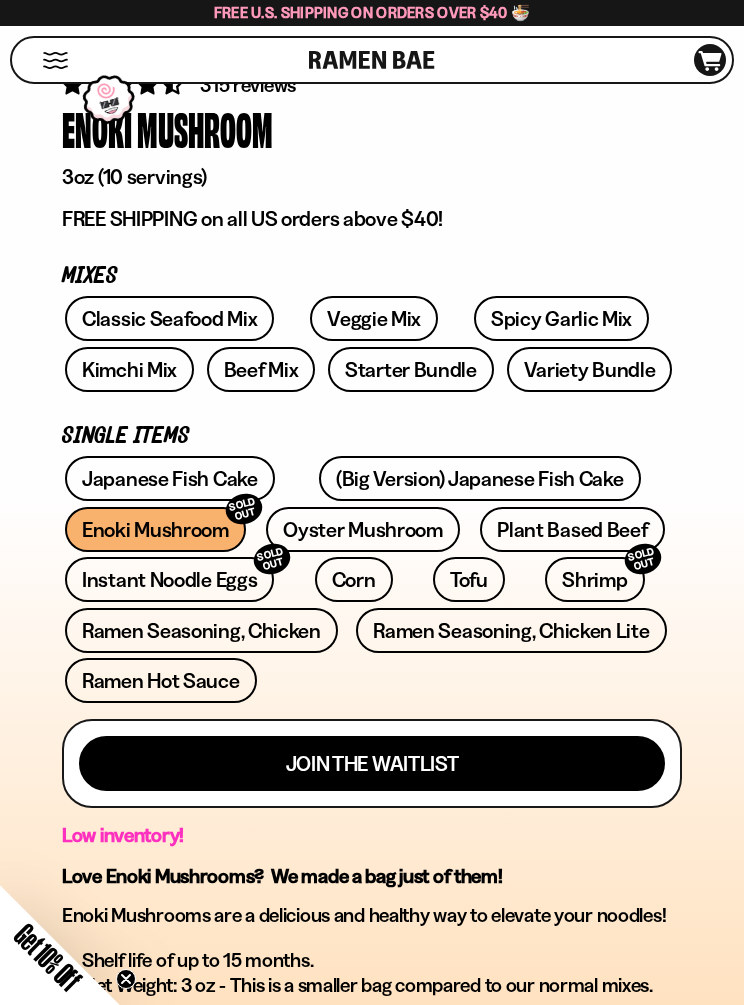 scroll, scrollTop: 625, scrollLeft: 0, axis: vertical 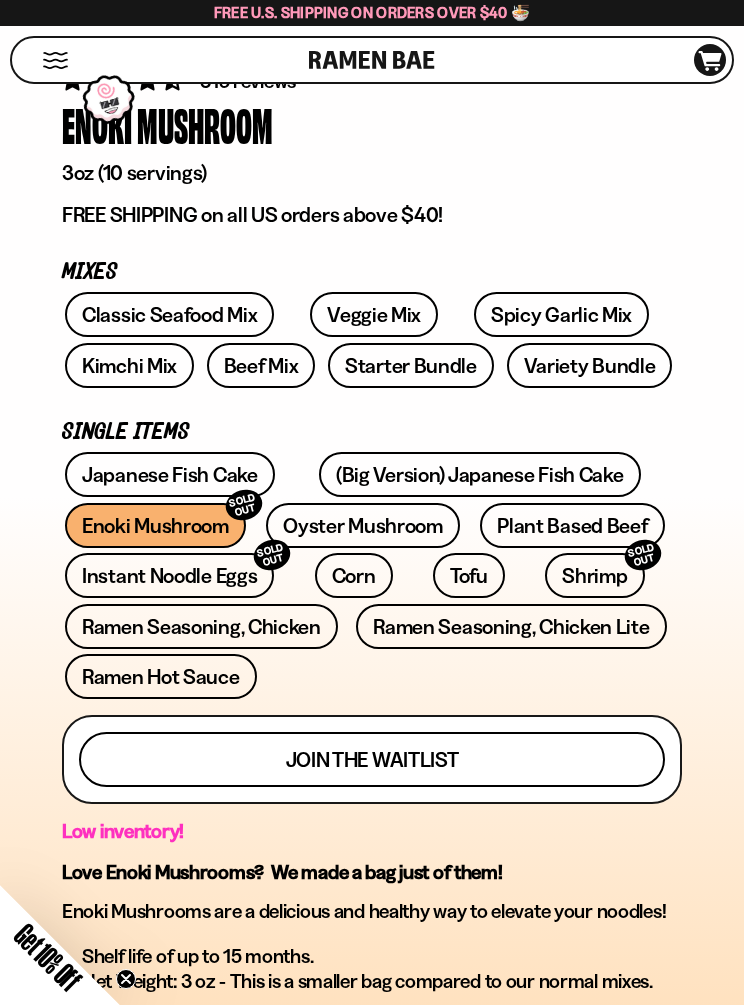 click on "Join the waitlist" at bounding box center (372, 759) 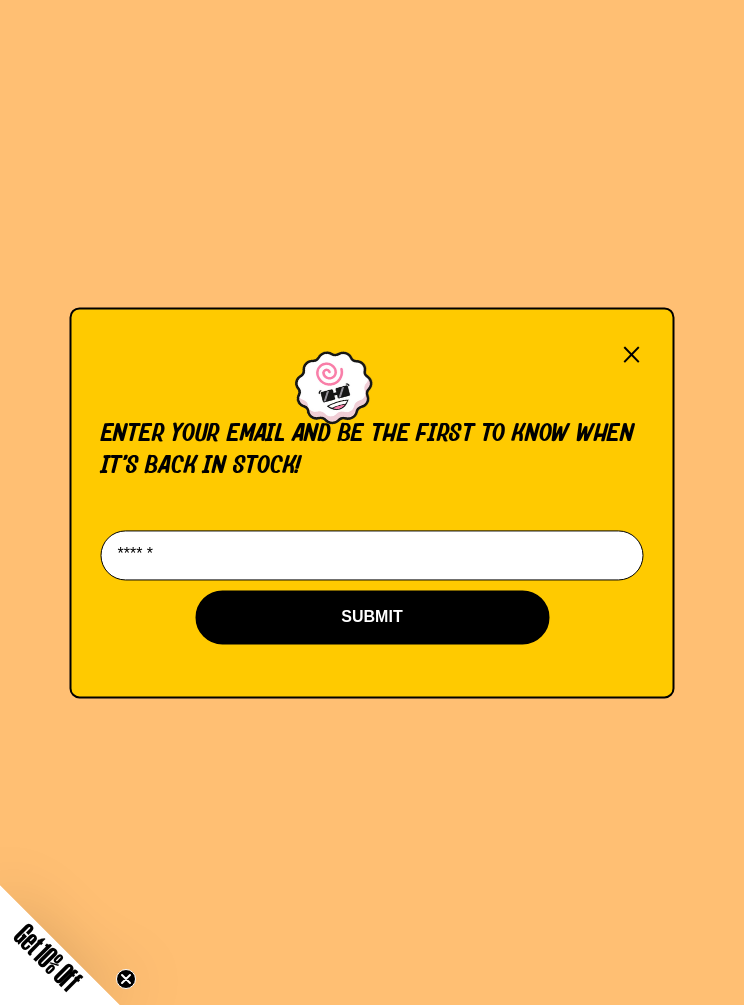 scroll, scrollTop: 0, scrollLeft: 0, axis: both 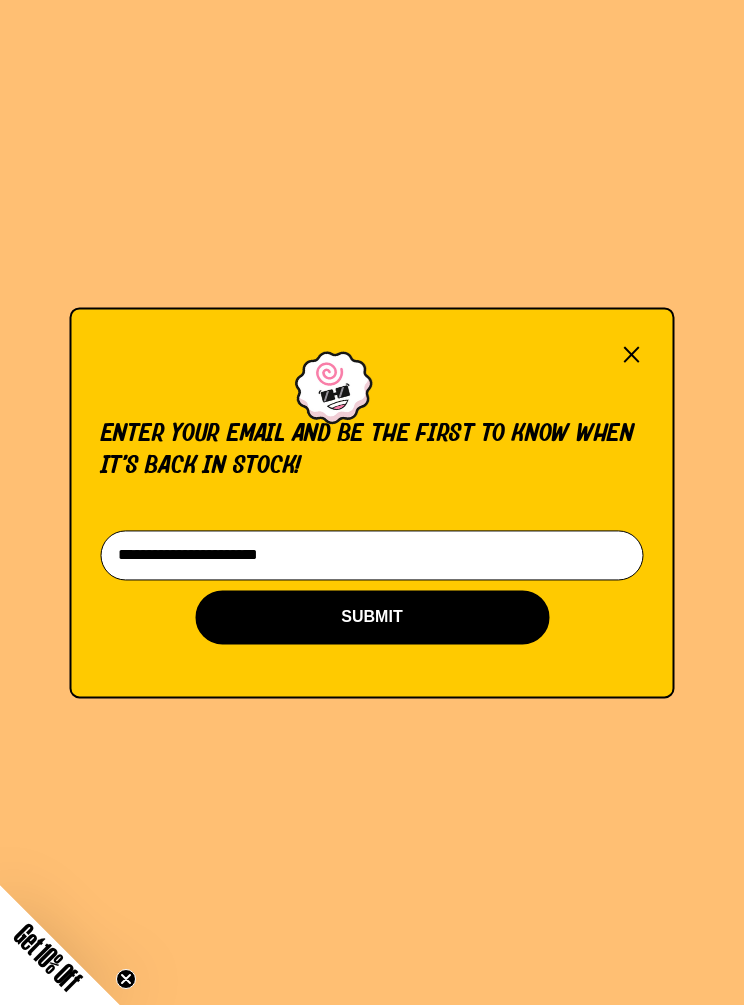 type on "**********" 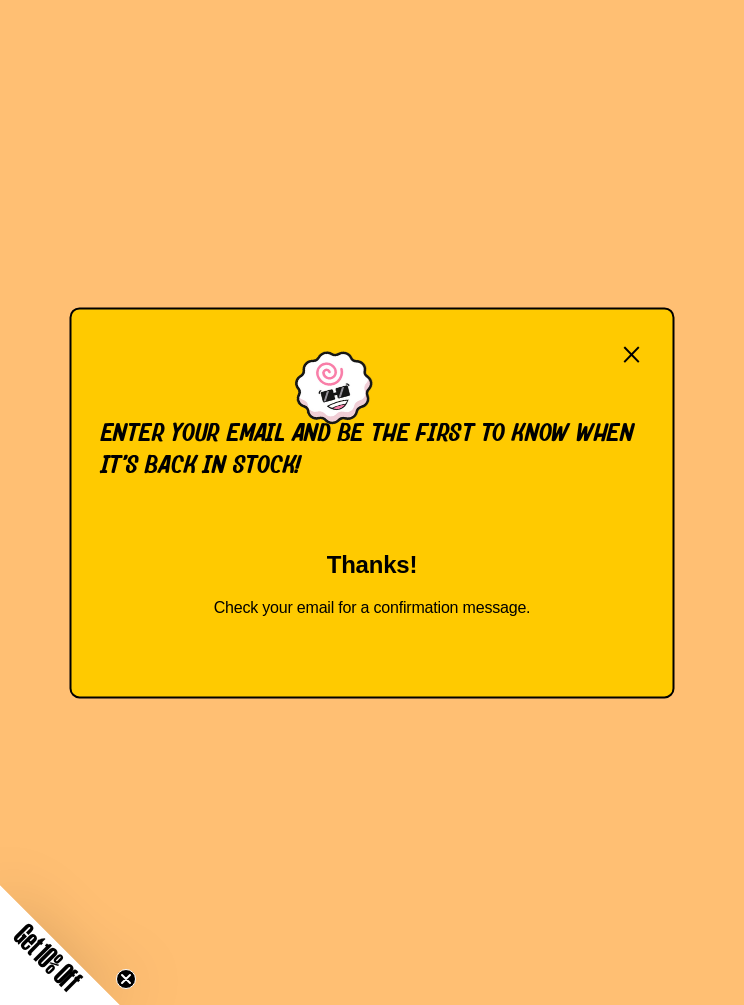 click on "×" at bounding box center [632, 355] 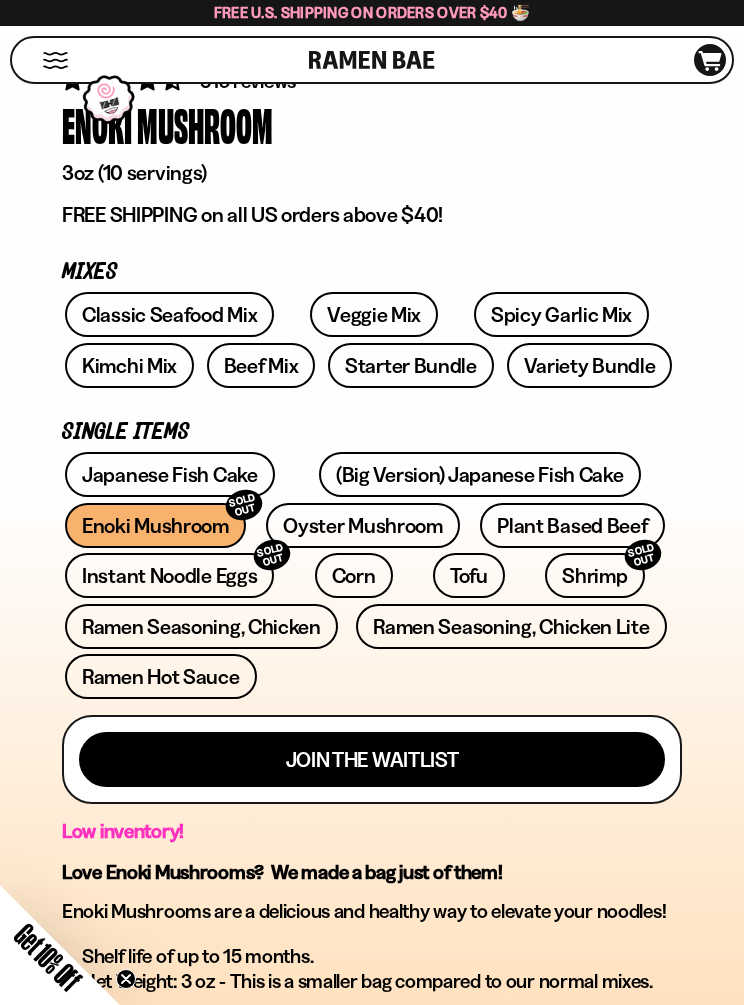 click on "Ramen Hot Sauce" at bounding box center [161, 676] 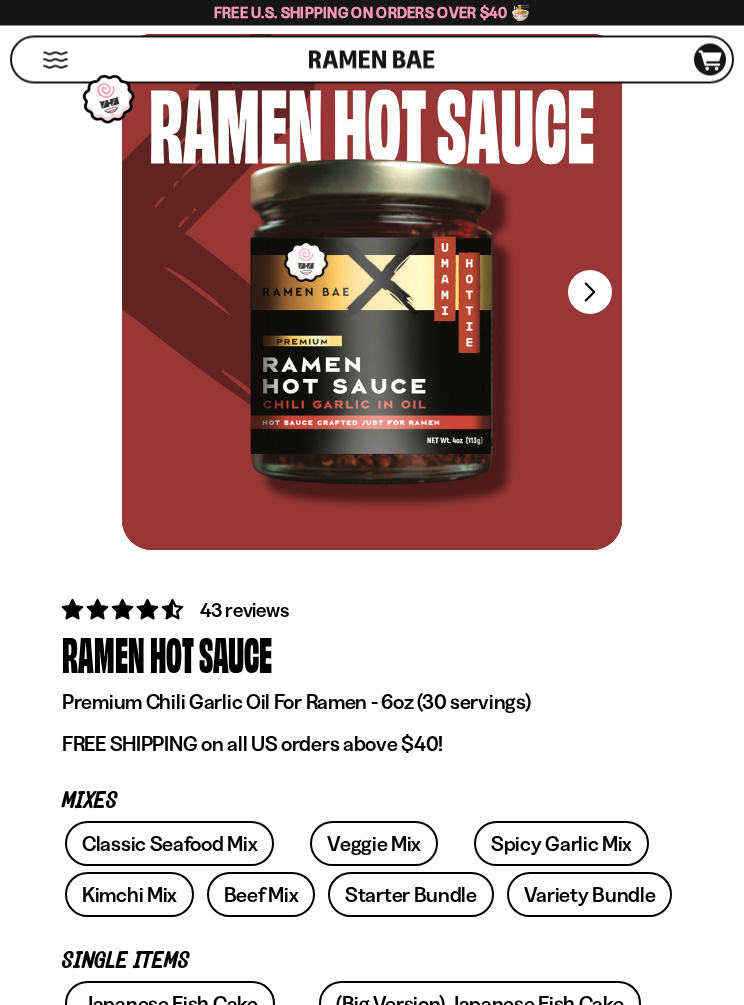 scroll, scrollTop: 88, scrollLeft: 0, axis: vertical 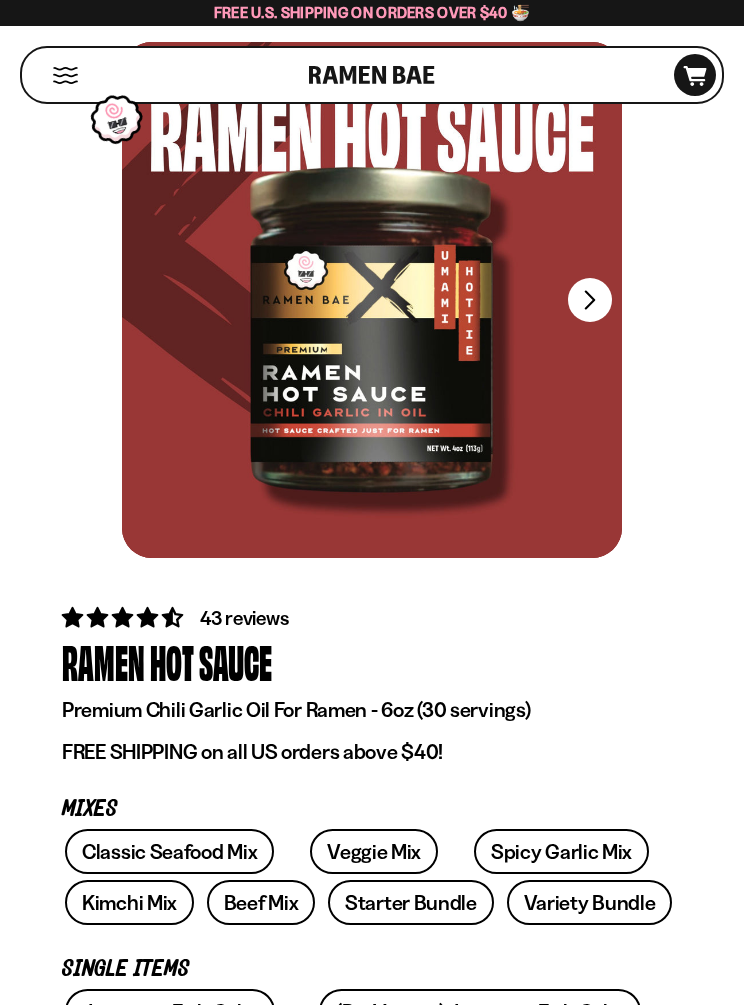 click on "FADCB6FD-DFAB-4417-9F21-029242090B77" at bounding box center [590, 300] 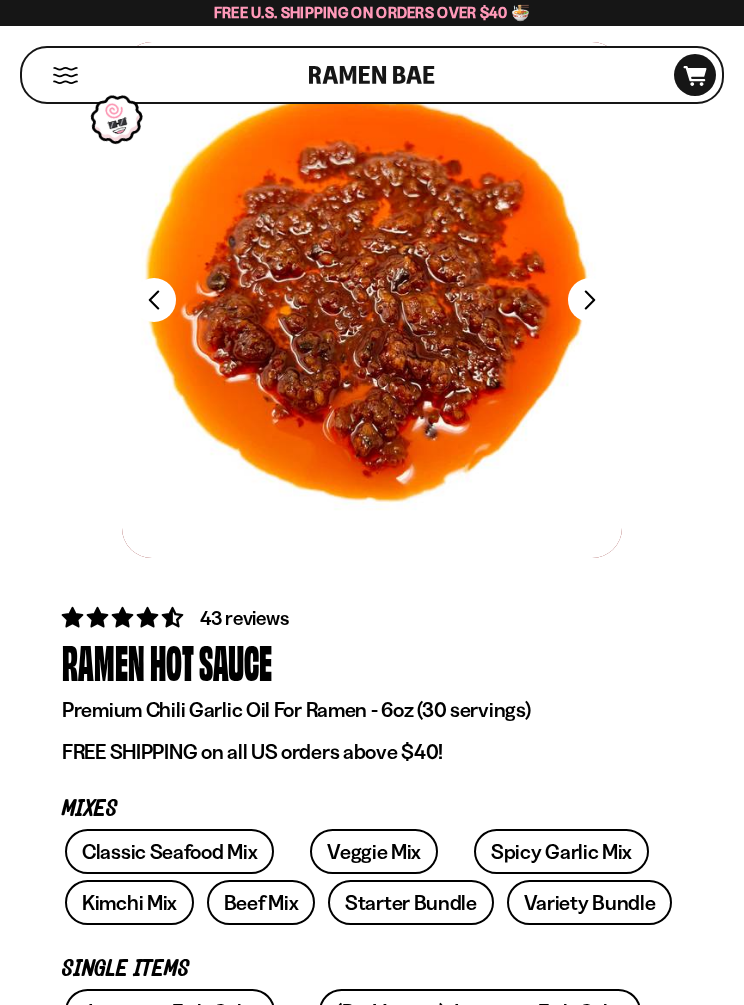 click on "FADCB6FD-DFAB-4417-9F21-029242090B77" at bounding box center (590, 300) 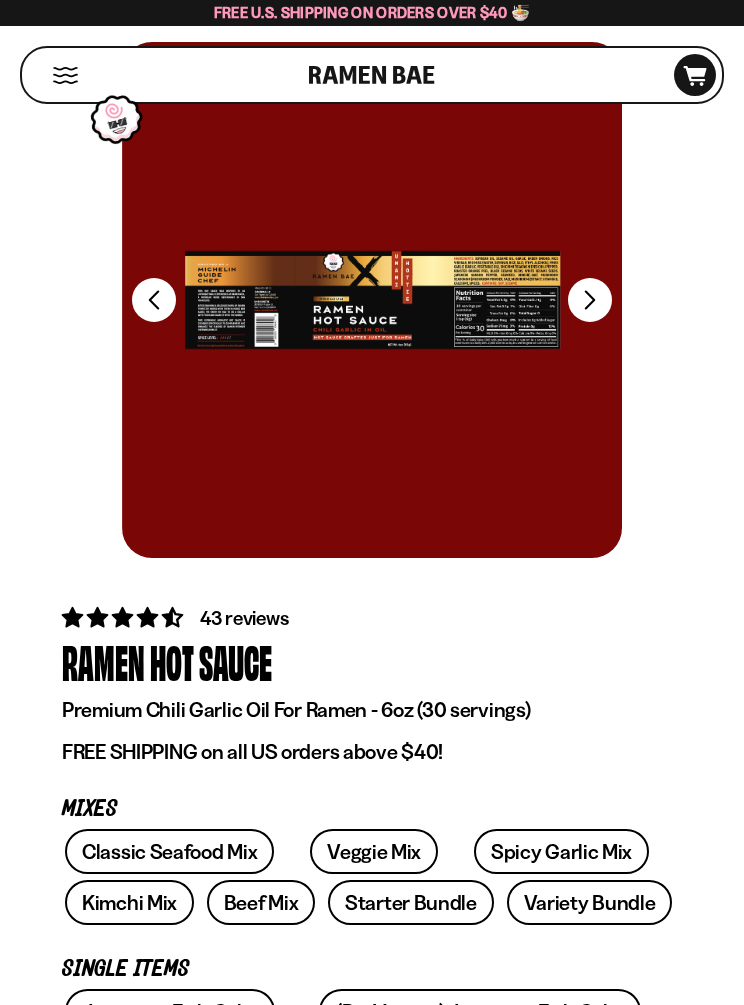 click on "FADCB6FD-DFAB-4417-9F21-029242090B77" at bounding box center [590, 300] 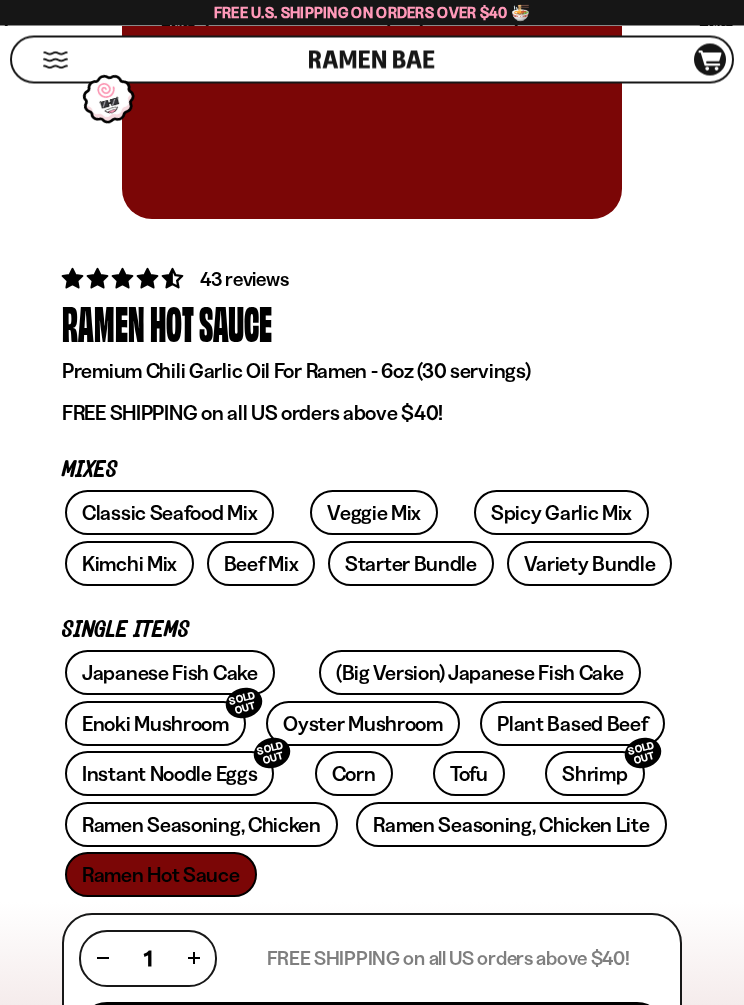 scroll, scrollTop: 427, scrollLeft: 0, axis: vertical 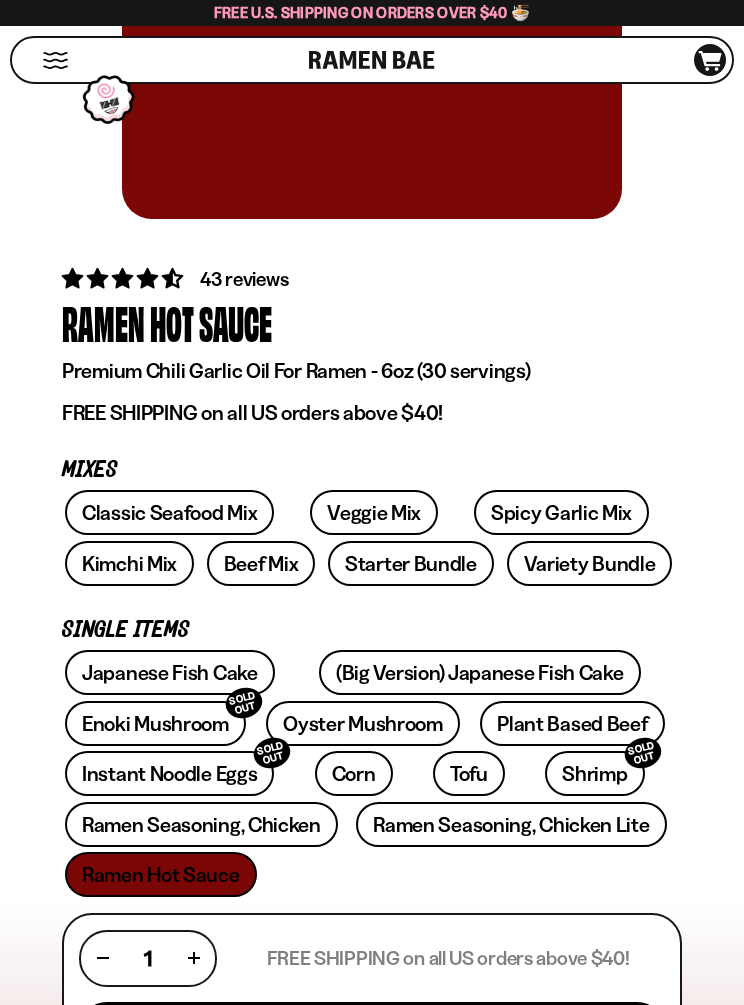 click on "Plant Based Beef" at bounding box center [572, 723] 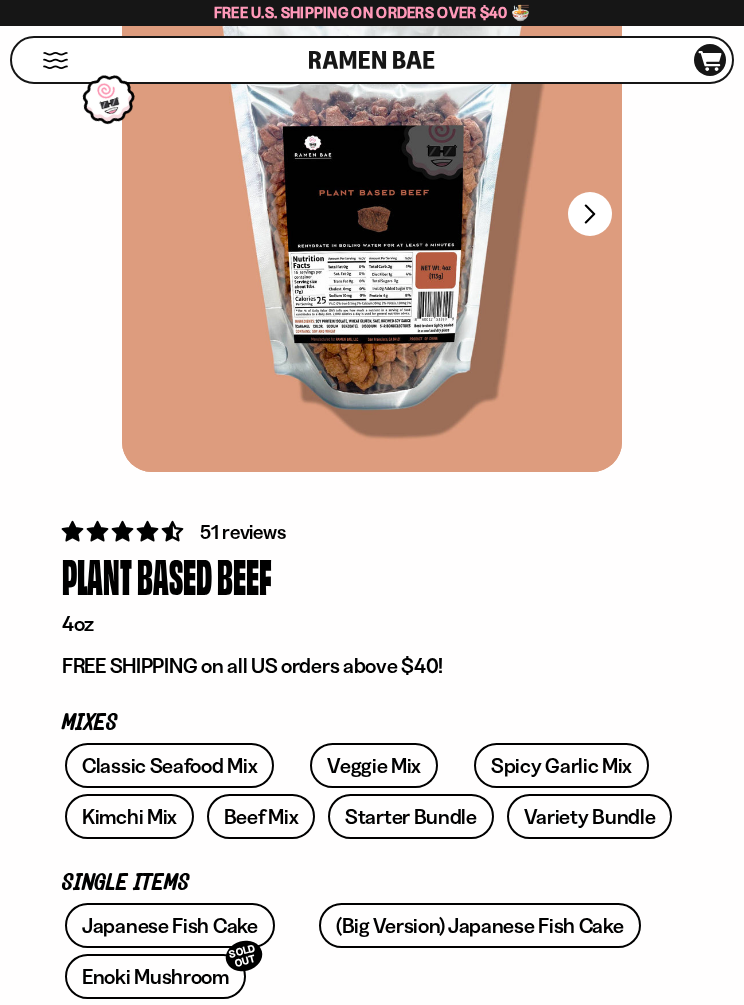 scroll, scrollTop: 0, scrollLeft: 0, axis: both 